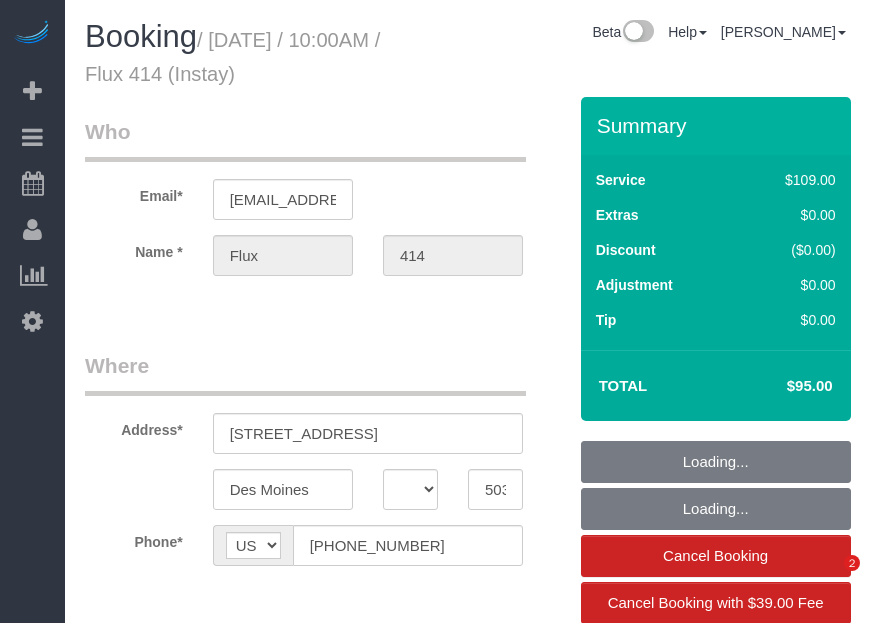 select on "IA" 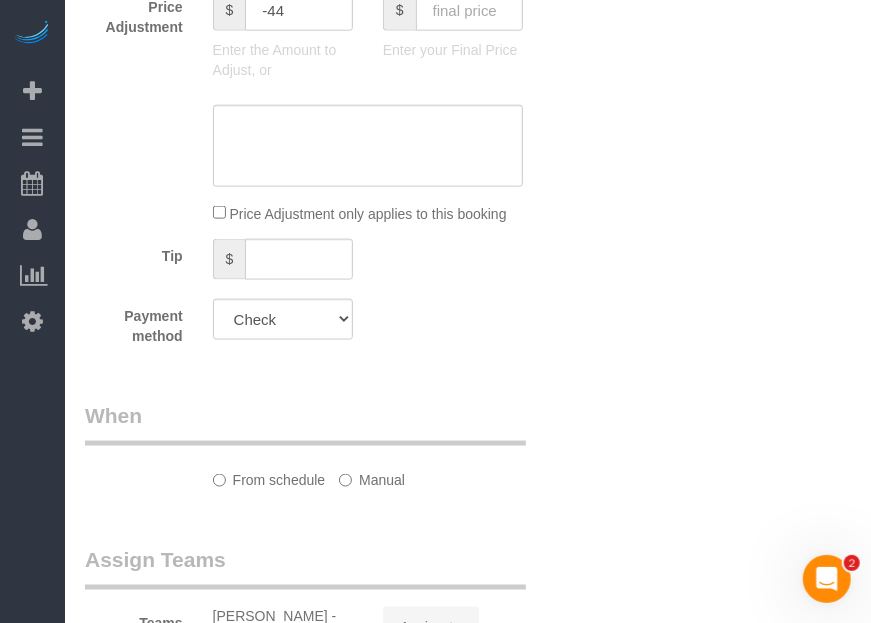 scroll, scrollTop: 0, scrollLeft: 0, axis: both 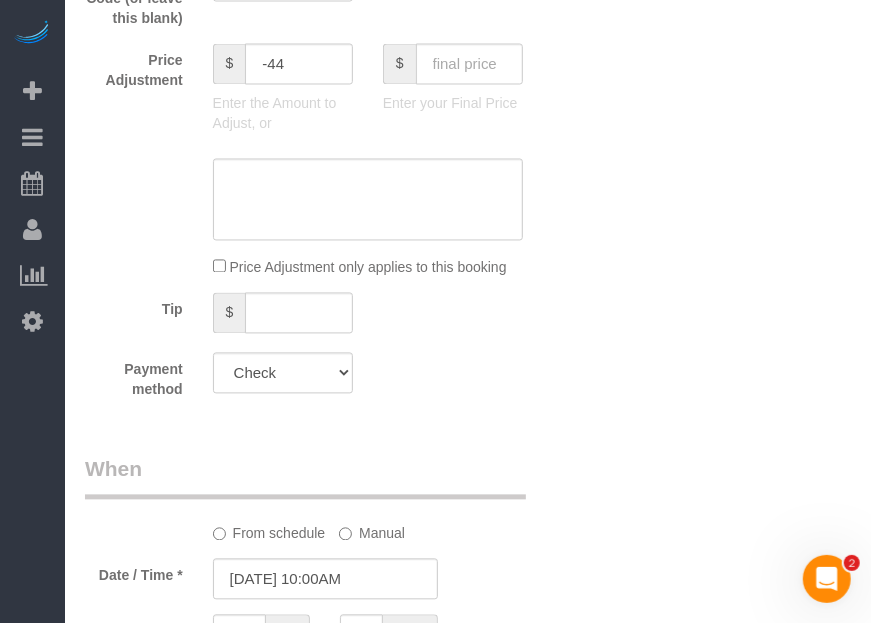 select on "object:752" 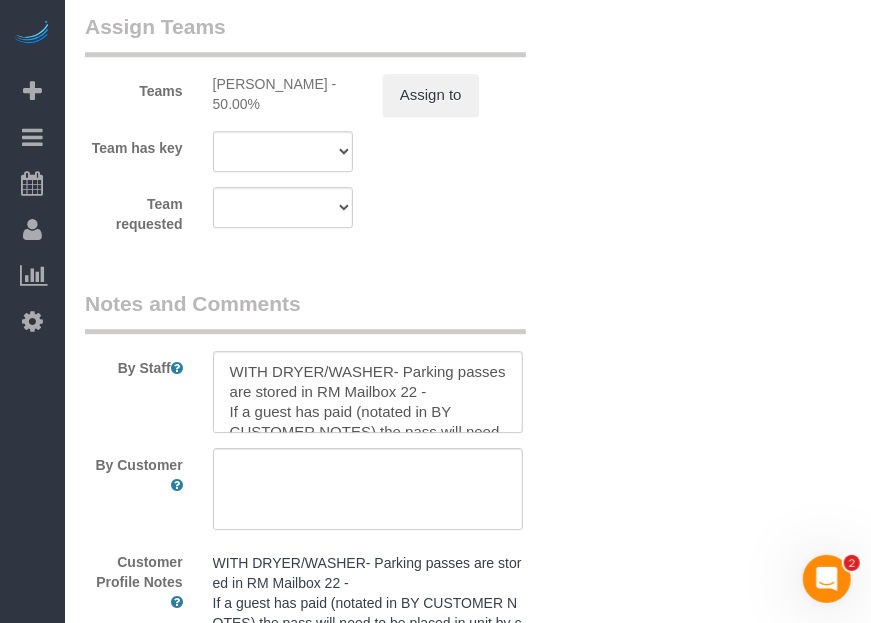 scroll, scrollTop: 2454, scrollLeft: 0, axis: vertical 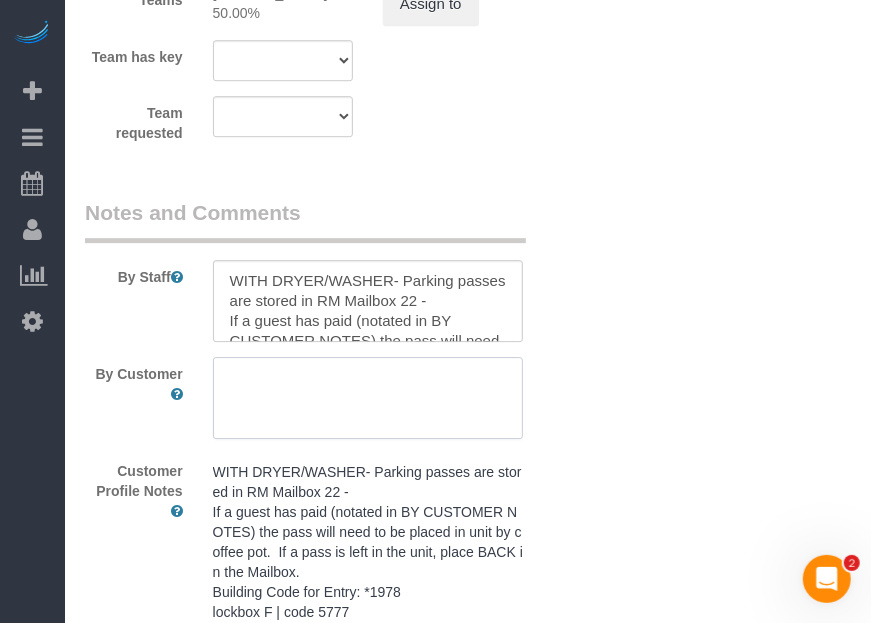click at bounding box center (368, 398) 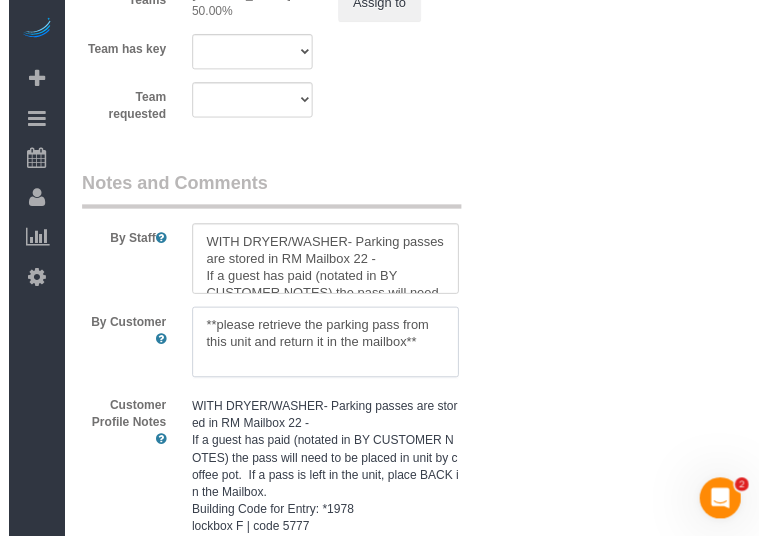 scroll, scrollTop: 2454, scrollLeft: 0, axis: vertical 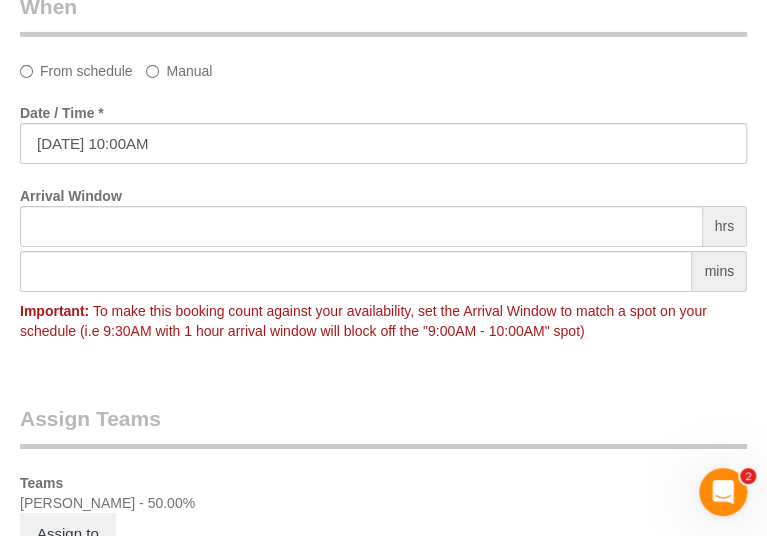 type on "**please retrieve the parking pass from this unit and return it in the mailbox**" 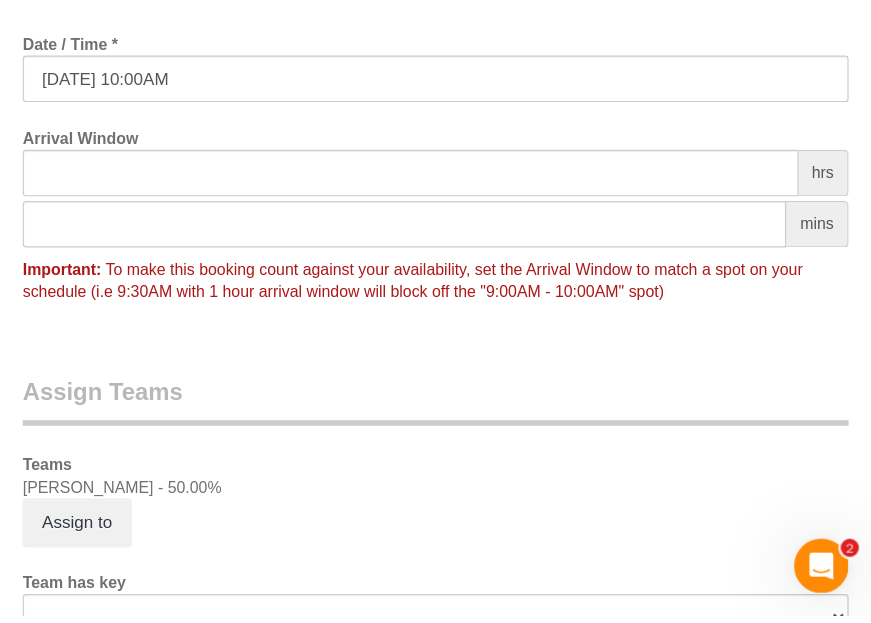 scroll, scrollTop: 2534, scrollLeft: 0, axis: vertical 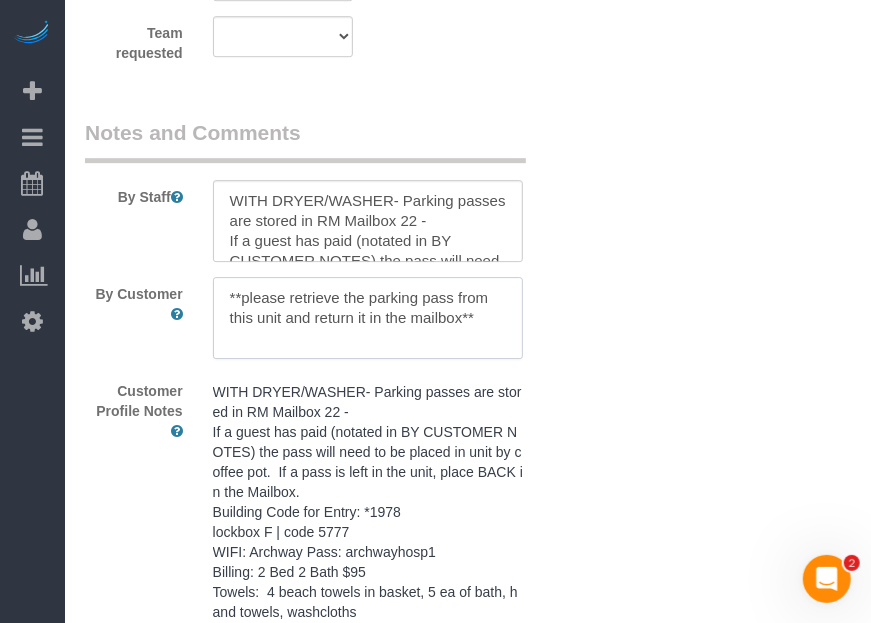 click at bounding box center [368, 318] 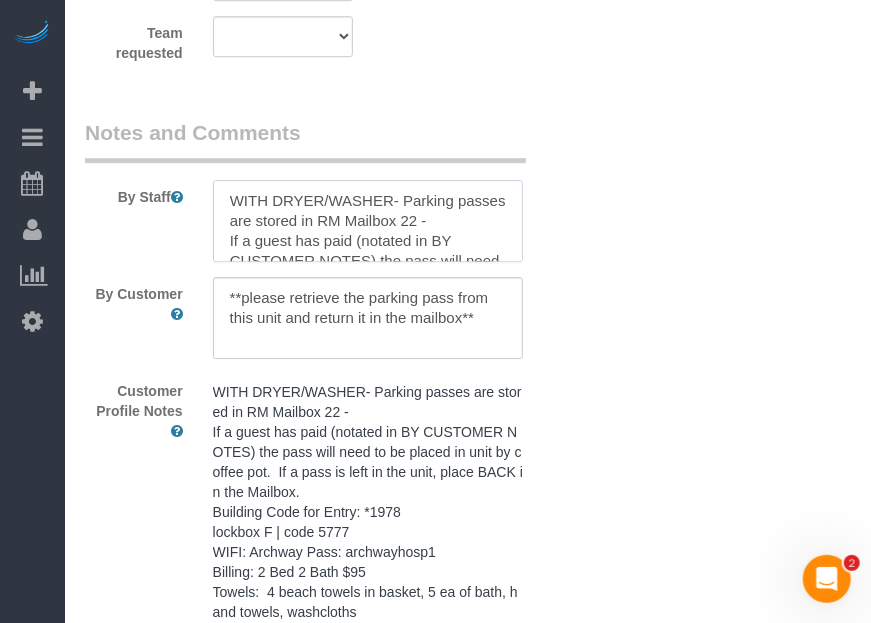 click at bounding box center [368, 221] 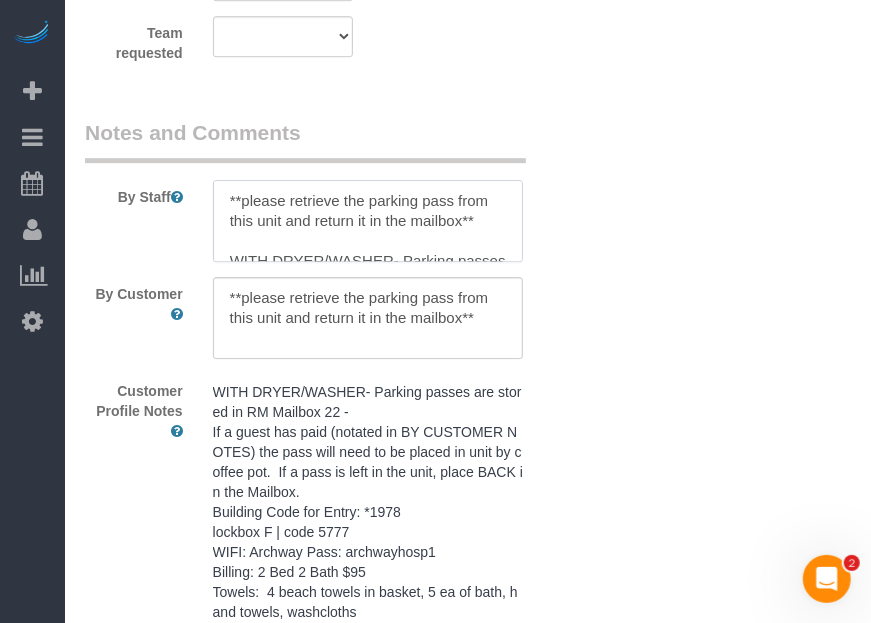 scroll, scrollTop: 8, scrollLeft: 0, axis: vertical 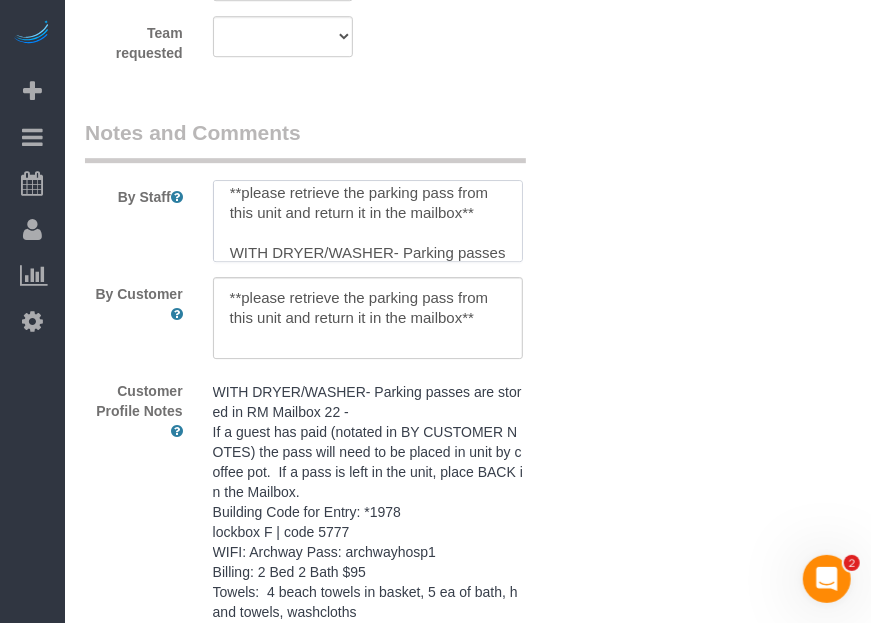 click at bounding box center (368, 221) 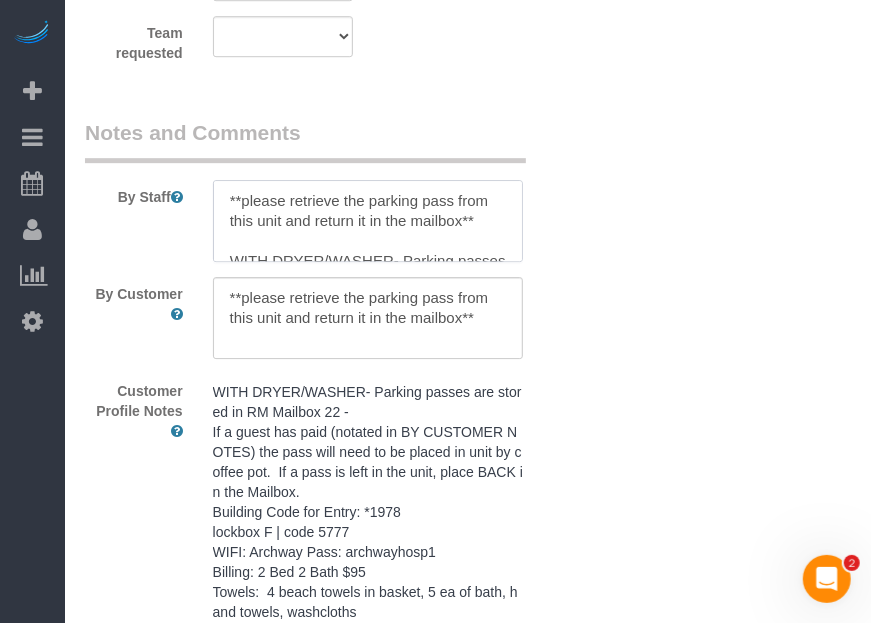 drag, startPoint x: 340, startPoint y: 238, endPoint x: 181, endPoint y: 188, distance: 166.67633 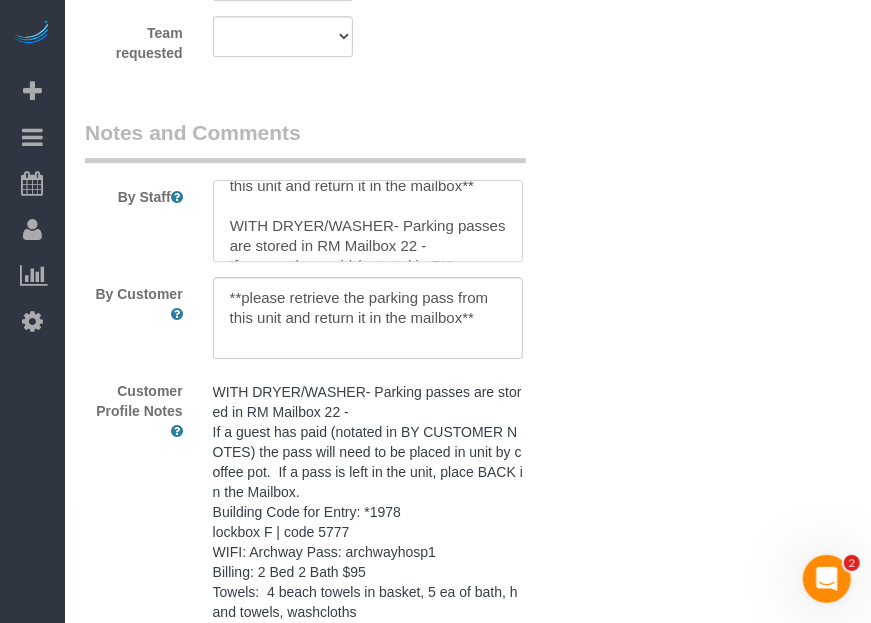 scroll, scrollTop: 0, scrollLeft: 0, axis: both 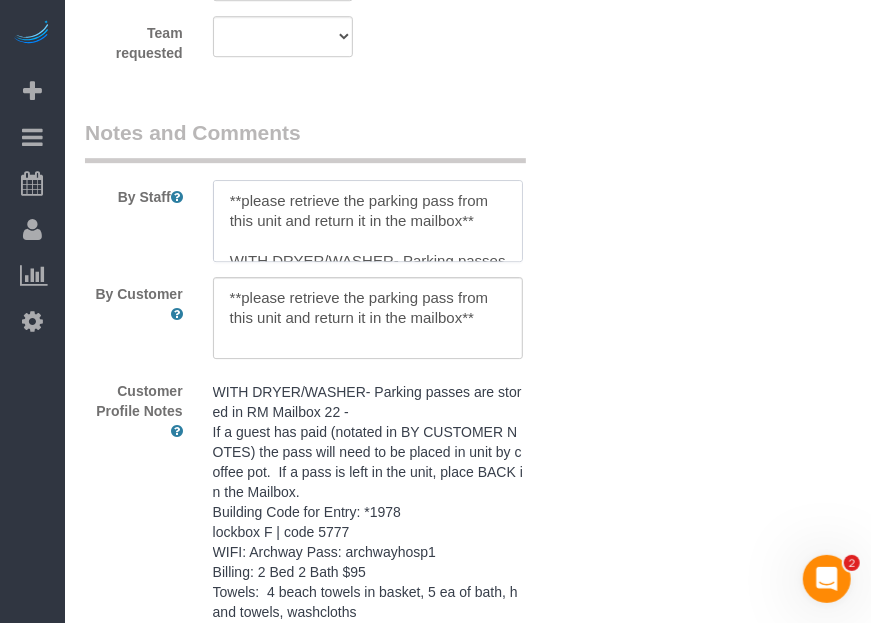 drag, startPoint x: 226, startPoint y: 193, endPoint x: 225, endPoint y: 239, distance: 46.010868 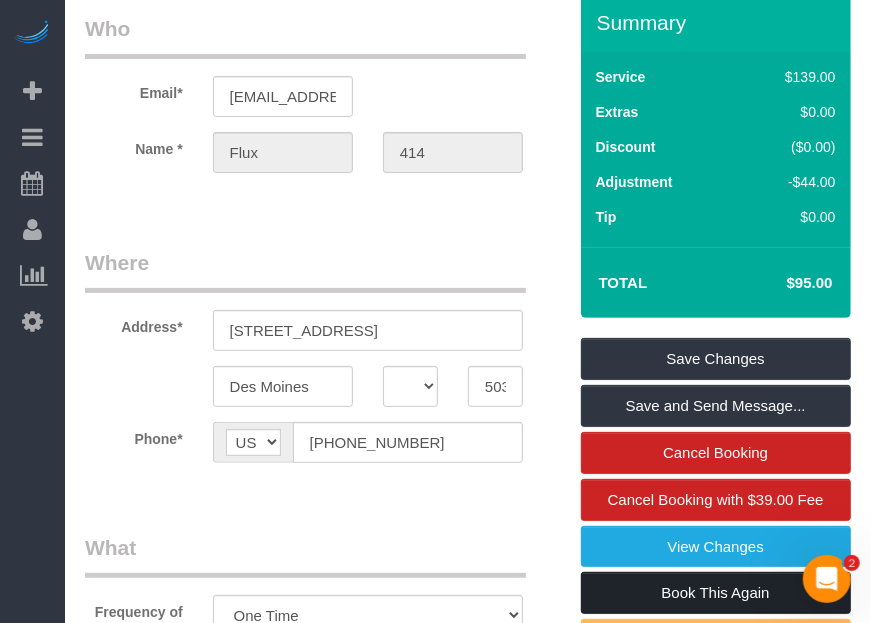 scroll, scrollTop: 0, scrollLeft: 0, axis: both 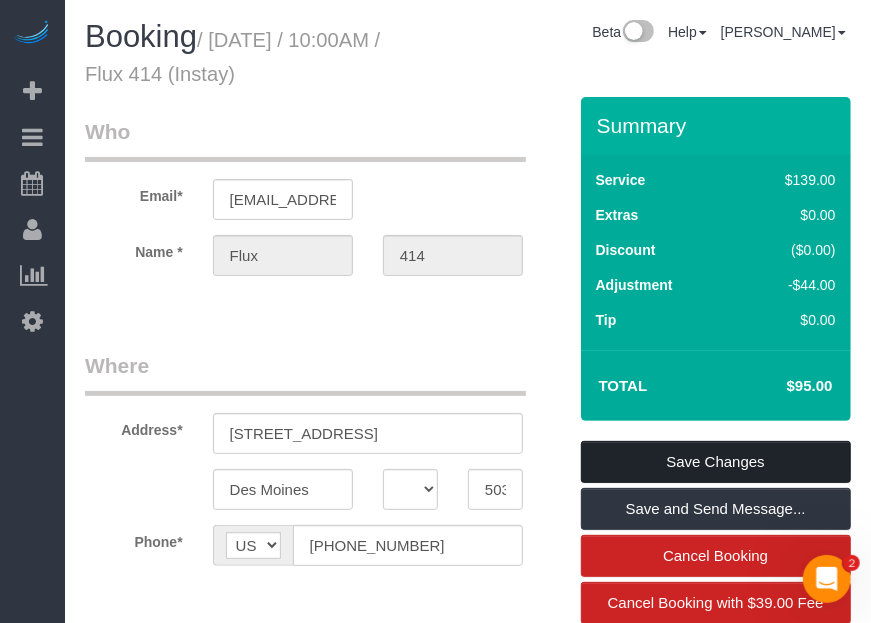 type on "**please retrieve the parking pass from this unit and return it in the mailbox**
WITH DRYER/WASHER- Parking passes are stored in RM Mailbox 22 -
If a guest has paid (notated in BY CUSTOMER NOTES) the pass will need to be placed in unit by coffee pot.  If a pass is left in the unit, place BACK in the Mailbox.
Building Code for Entry: *1978
lockbox F | code 5777
WIFI: Archway Pass: archwayhosp1
Billing: 2 Bed 2 Bath $95
Towels:  4 beach towels in basket, 5 ea of bath, hand towels, washcloths" 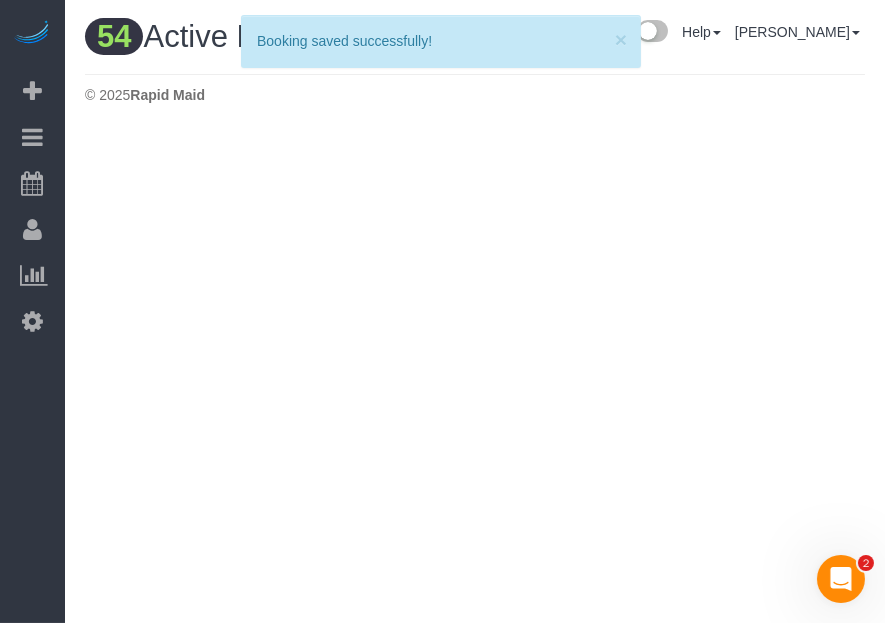click on "Beta
Add Booking
Bookings
Active Bookings
Cancelled Bookings
Quote Inquiries
Download CSV
Scheduler
Customers
Customers
Deleted Customers Log
Payments
Charge Customers
Pay Teams
Payments Report" at bounding box center [32, 311] 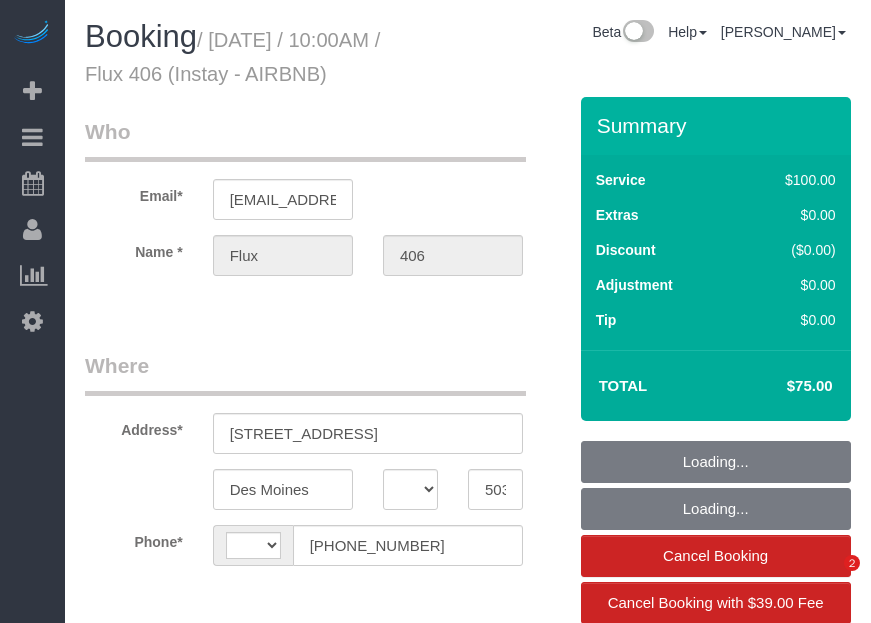 select on "IA" 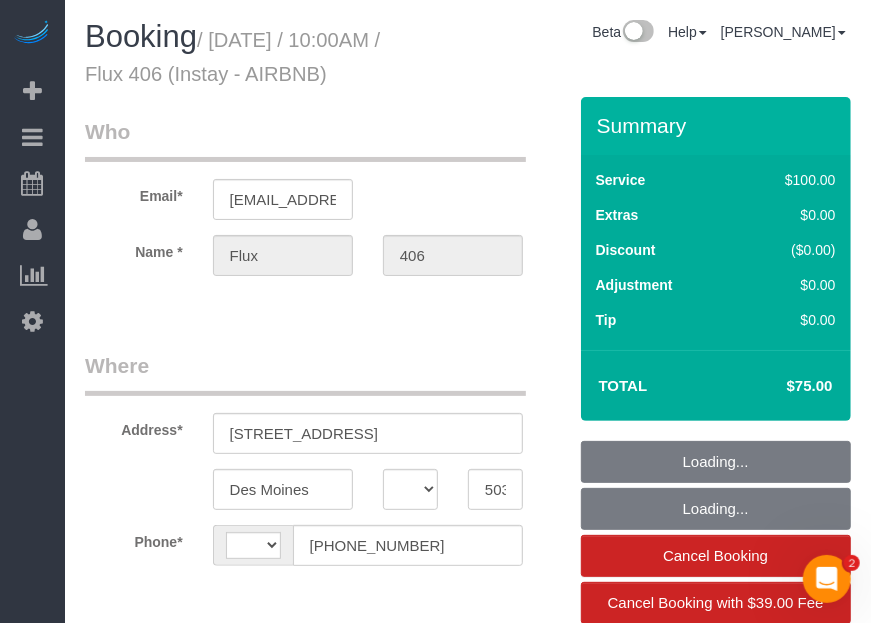 scroll, scrollTop: 0, scrollLeft: 0, axis: both 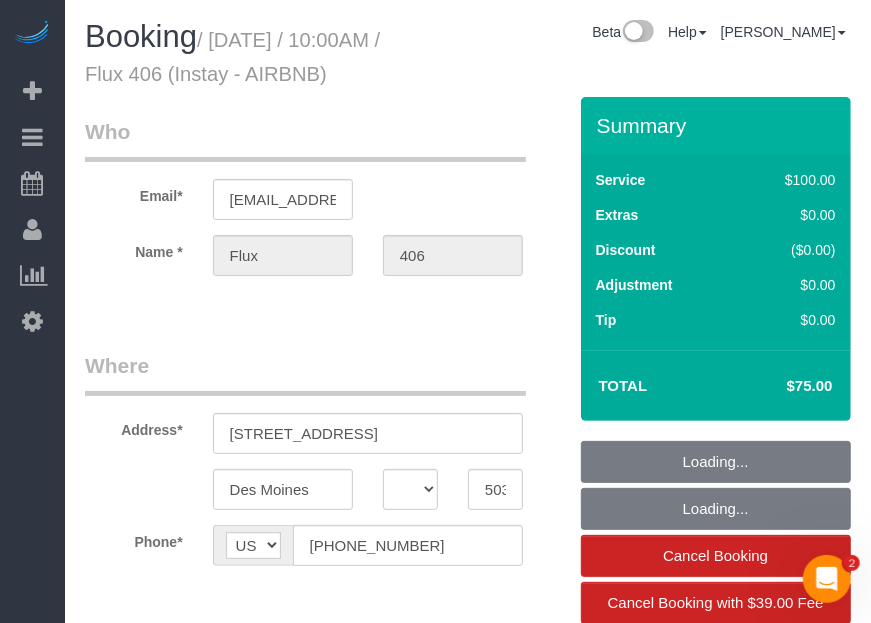 drag, startPoint x: 511, startPoint y: 146, endPoint x: 490, endPoint y: 128, distance: 27.658634 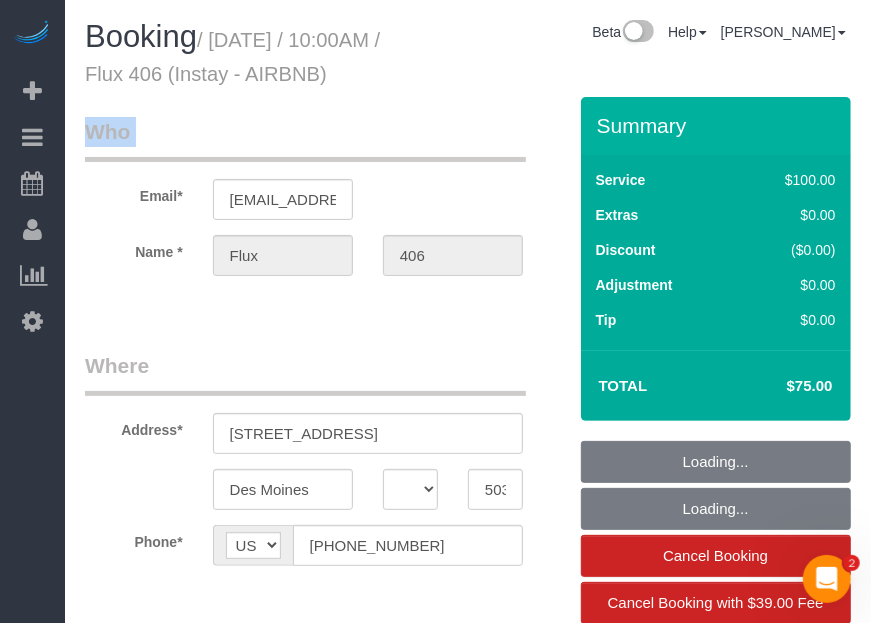 click on "Booking
/ July 06, 2025 / 10:00AM / Flux 406 (Instay - AIRBNB)
Beta
Help
Help Docs
Take a Tour
Contact Support
Maria I
My Account
Change Password
Email Preferences
Community
Log Out
Who
Email*
fakeflux406@fakemail.com
Name *" at bounding box center (468, 1482) 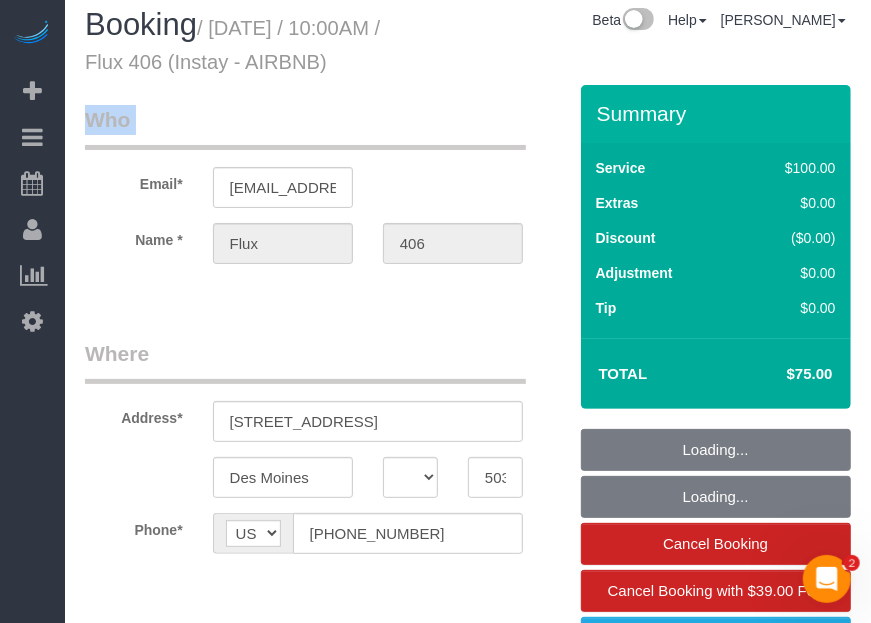 scroll, scrollTop: 363, scrollLeft: 0, axis: vertical 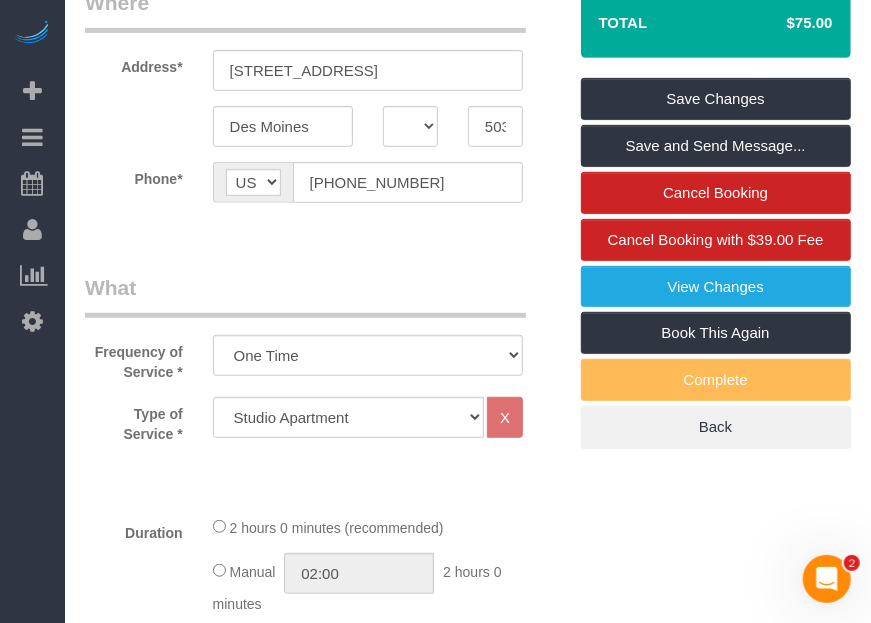 drag, startPoint x: 494, startPoint y: 316, endPoint x: 391, endPoint y: 315, distance: 103.00485 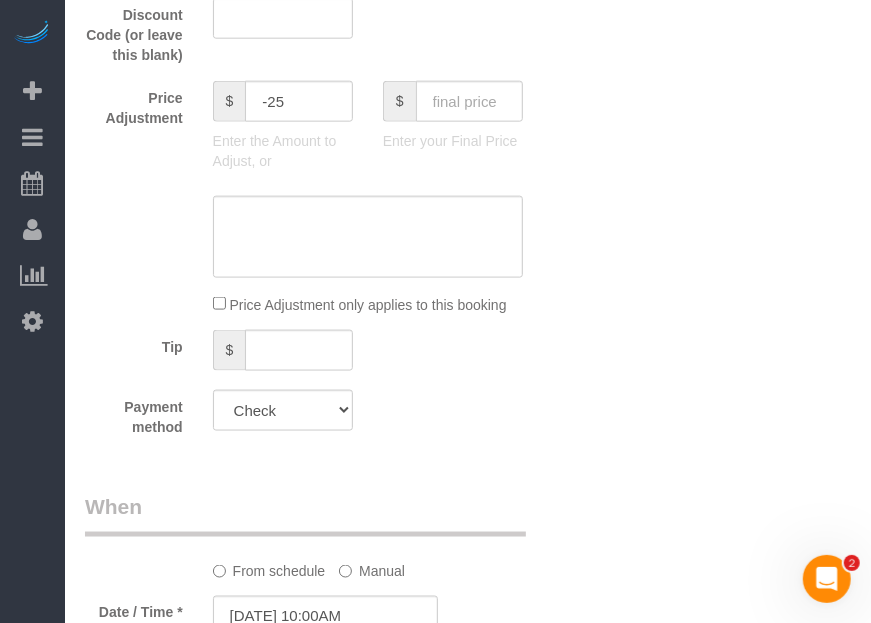 scroll, scrollTop: 1000, scrollLeft: 0, axis: vertical 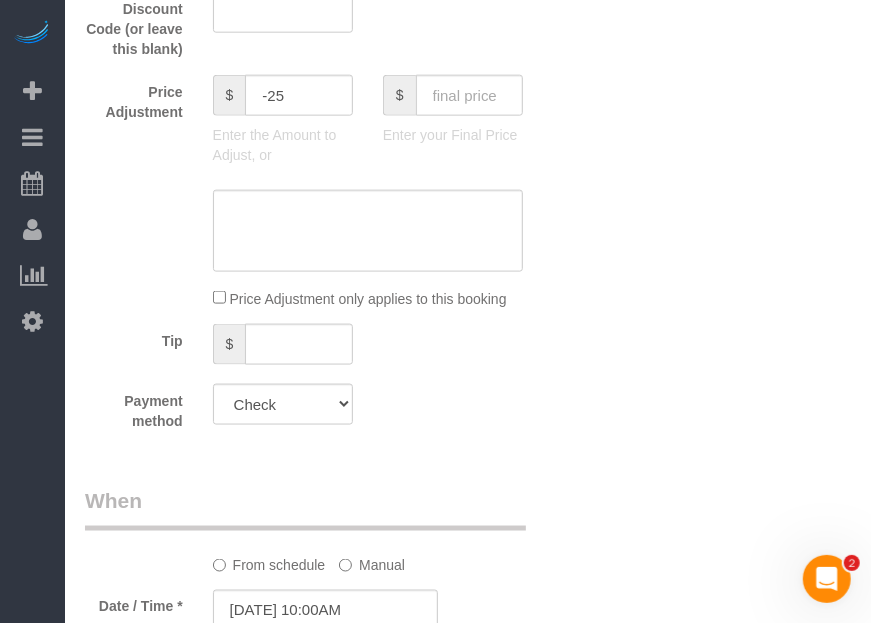 drag, startPoint x: 679, startPoint y: 212, endPoint x: 669, endPoint y: 200, distance: 15.6205 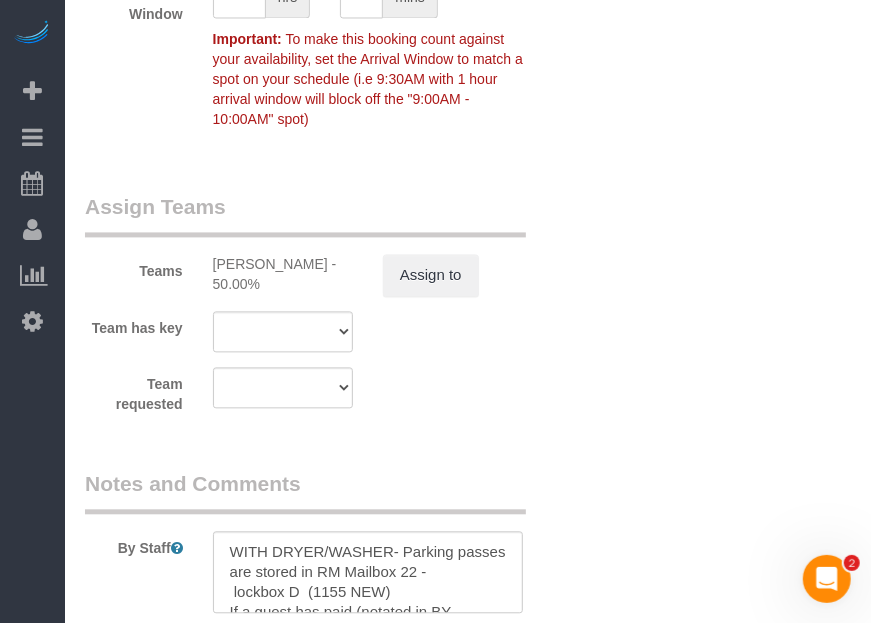 scroll, scrollTop: 1909, scrollLeft: 0, axis: vertical 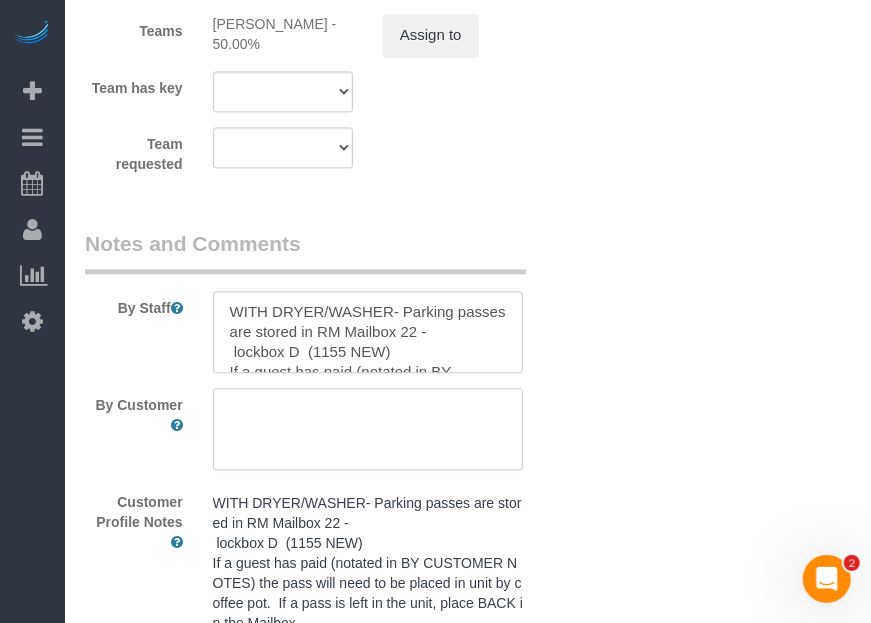 click at bounding box center [368, 429] 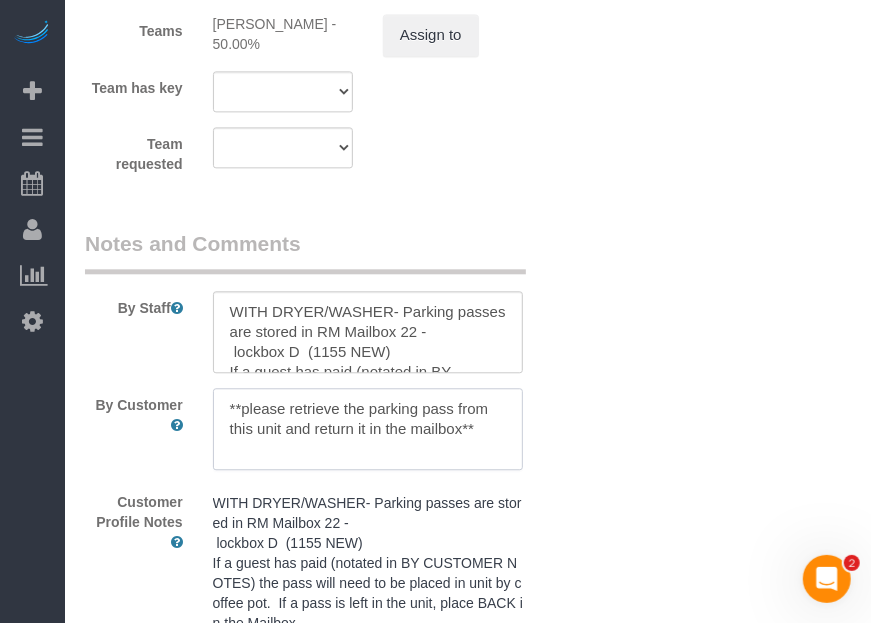 type on "**please retrieve the parking pass from this unit and return it in the mailbox**" 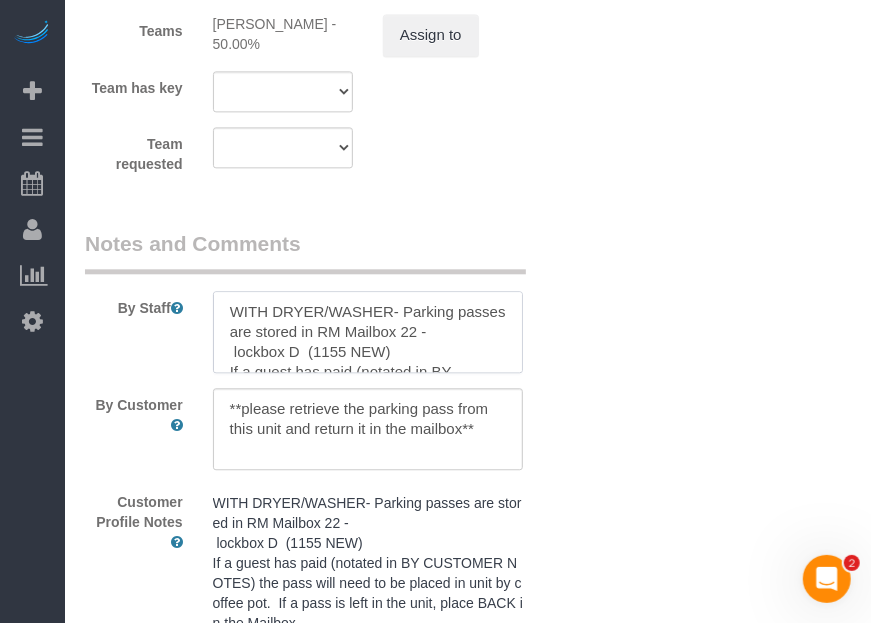 click at bounding box center (368, 332) 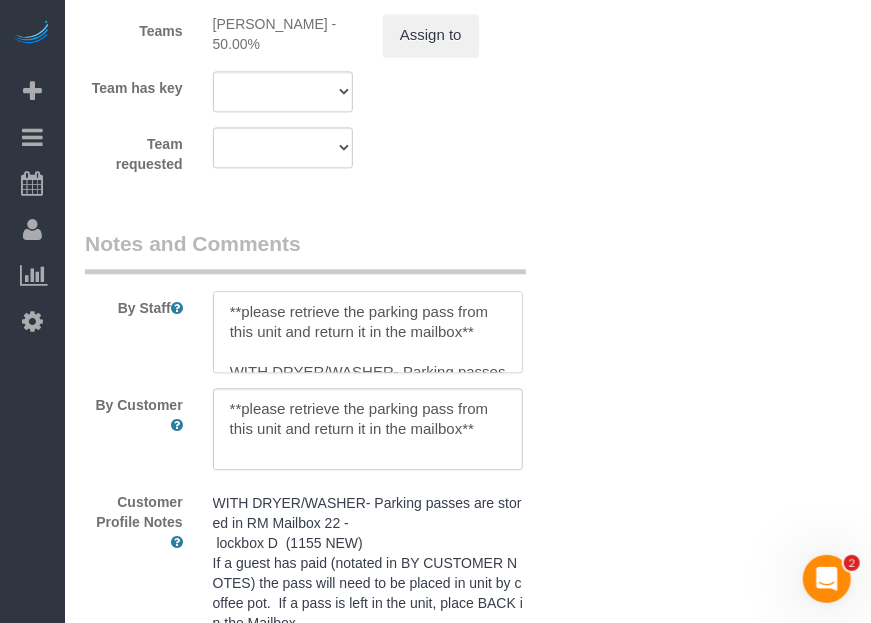 scroll, scrollTop: 8, scrollLeft: 0, axis: vertical 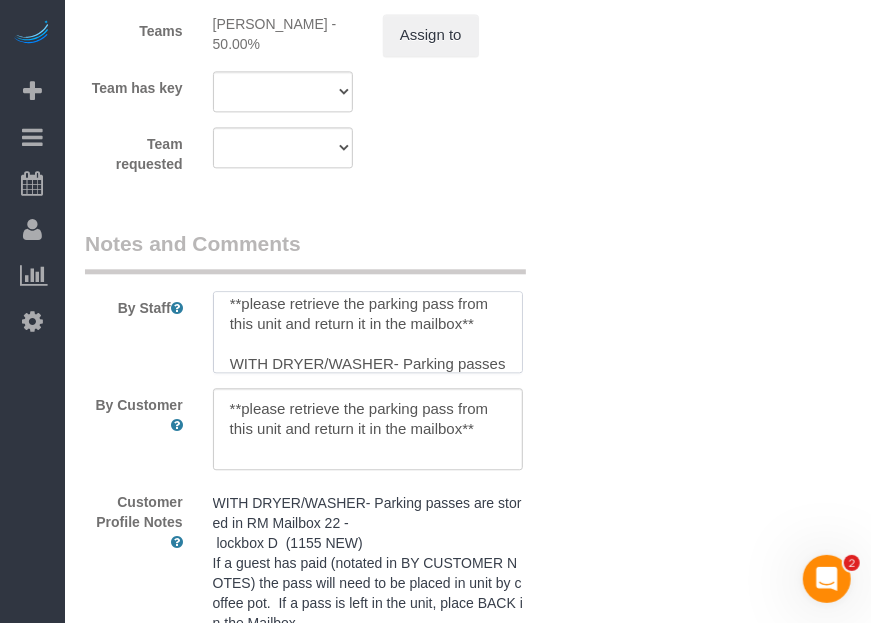 type on "**please retrieve the parking pass from this unit and return it in the mailbox**
WITH DRYER/WASHER- Parking passes are stored in RM Mailbox 22 -
lockbox D  (1155 NEW)
If a guest has paid (notated in BY CUSTOMER NOTES) the pass will need to be placed in unit by coffee pot.  If a pass is left in the unit, place BACK in the Mailbox.
Mailbox Code: 0037
Building Code for Entry: *1978
Lockbox Code :  lockbox D  | 1155
WIFI: WIFI NAME: Archway406
Password: Flux1400#
Billing: 1 Bed 1 Bath $75
TOWELS, WASHCLOTHS, HAND TOWELS:  3 of each minimum" 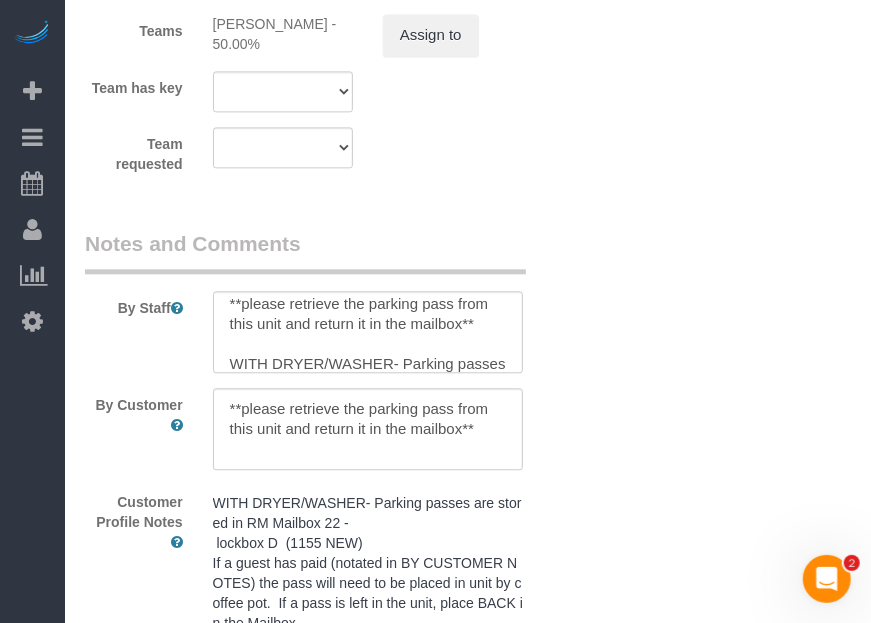 click on "Who
Email*
fakeflux406@fakemail.com
Name *
Flux
406
Where
Address*
1400 Walnut Street
Des Moines
AK
AL
AR
AZ
CA
CO
CT
DC
DE
FL
GA
HI
IA
ID
IL
IN
KS
KY
LA
MA
MD
ME
MI
MN
MO
MS
MT
NC
ND
NE" at bounding box center (468, -413) 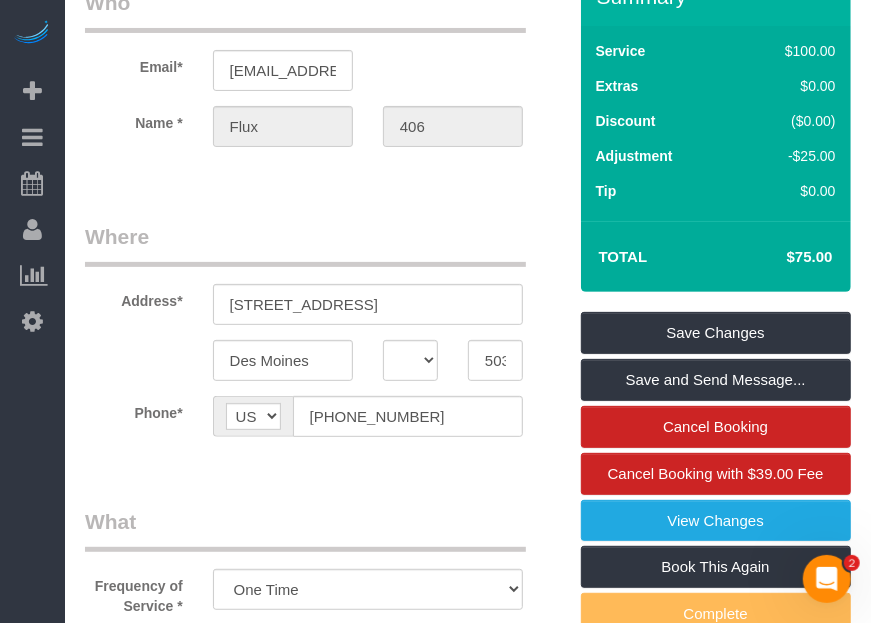 scroll, scrollTop: 103, scrollLeft: 0, axis: vertical 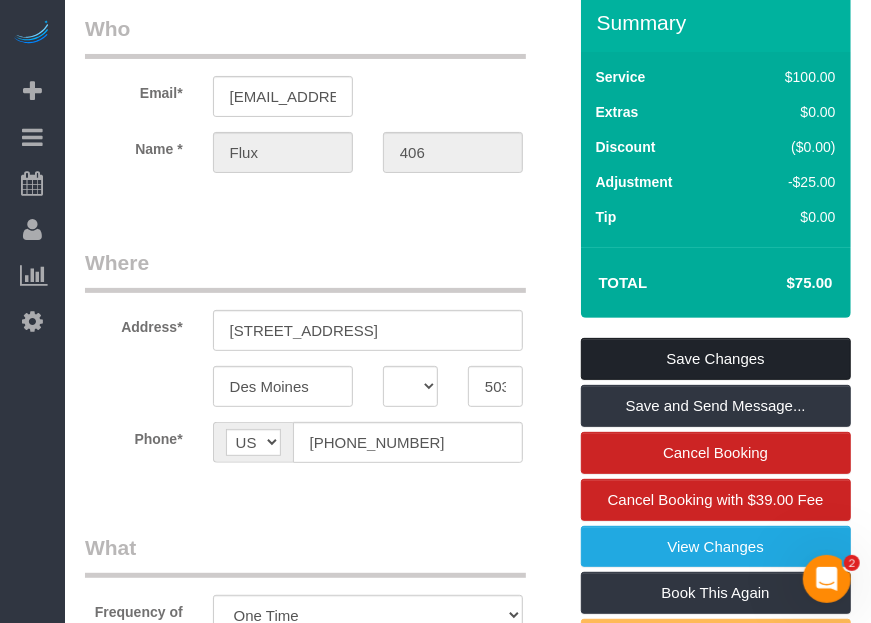 click on "Save Changes" at bounding box center (716, 359) 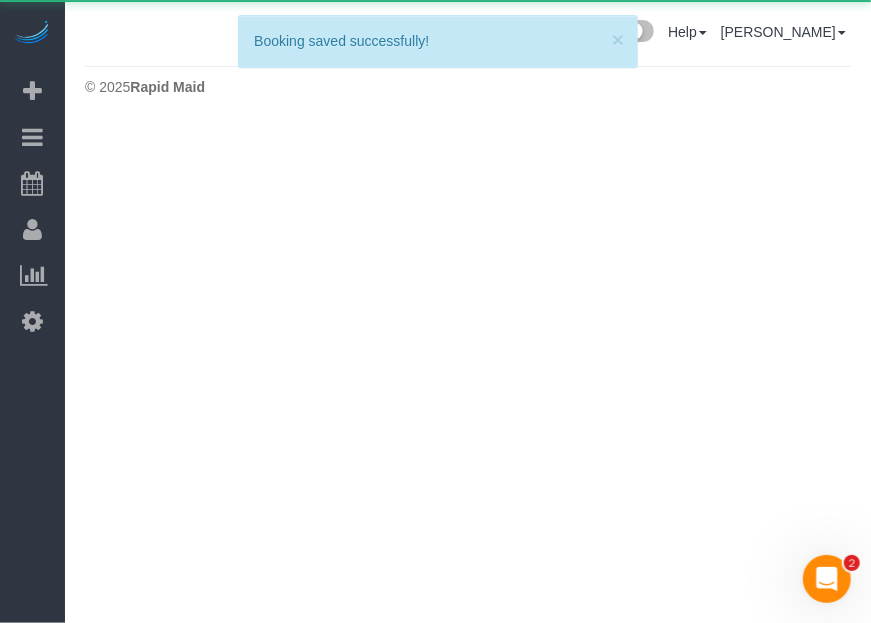 scroll, scrollTop: 0, scrollLeft: 0, axis: both 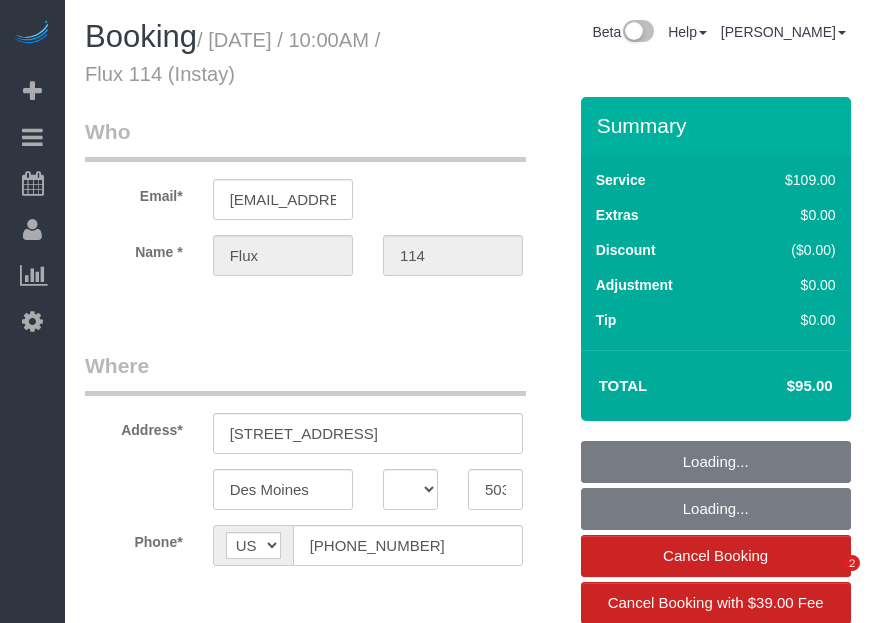 select on "IA" 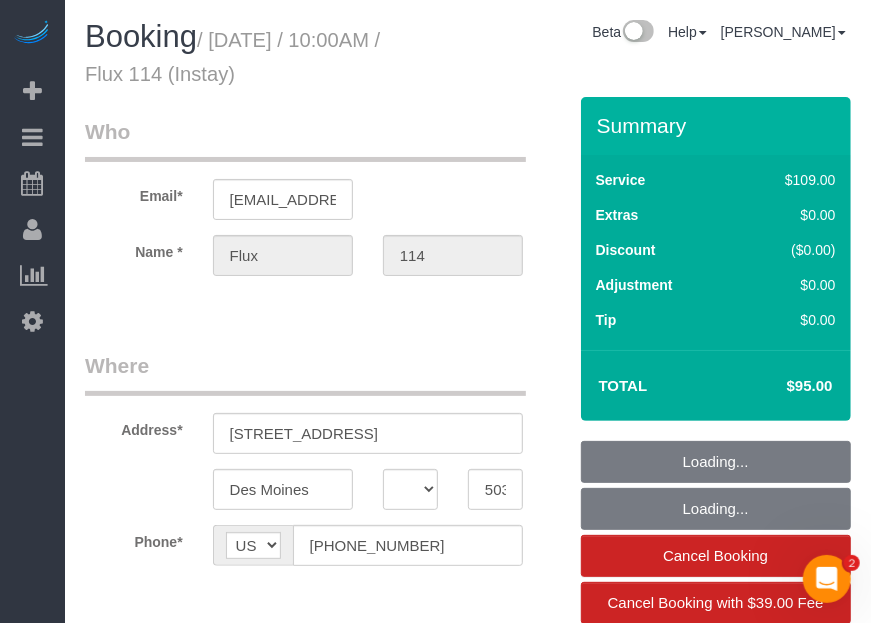 scroll, scrollTop: 0, scrollLeft: 0, axis: both 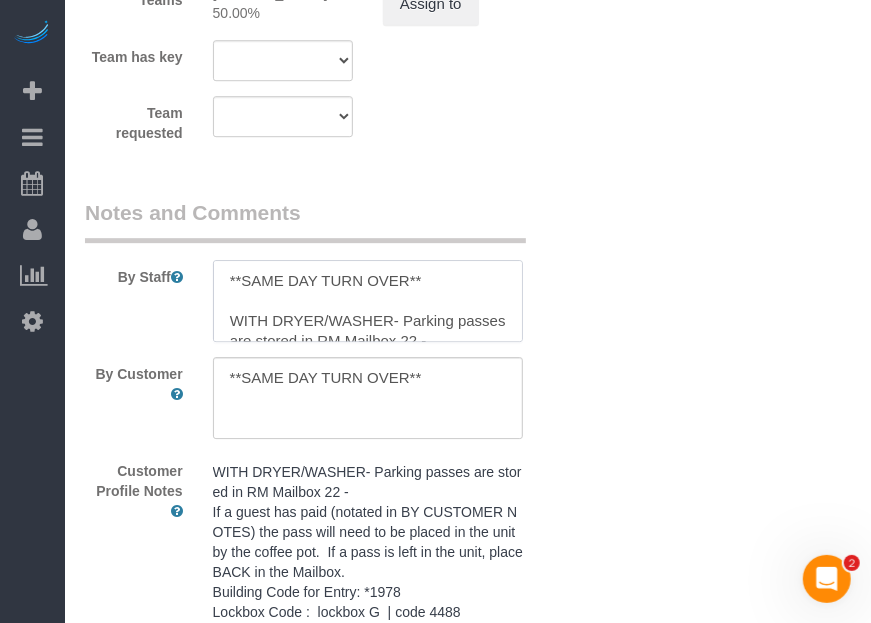 click at bounding box center [368, 301] 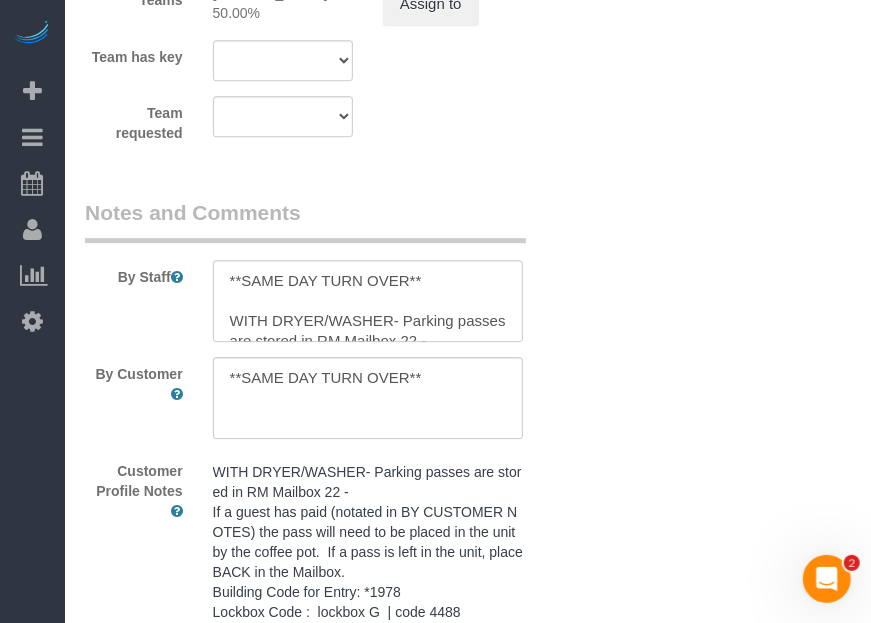 click on "By Staff" at bounding box center [325, 270] 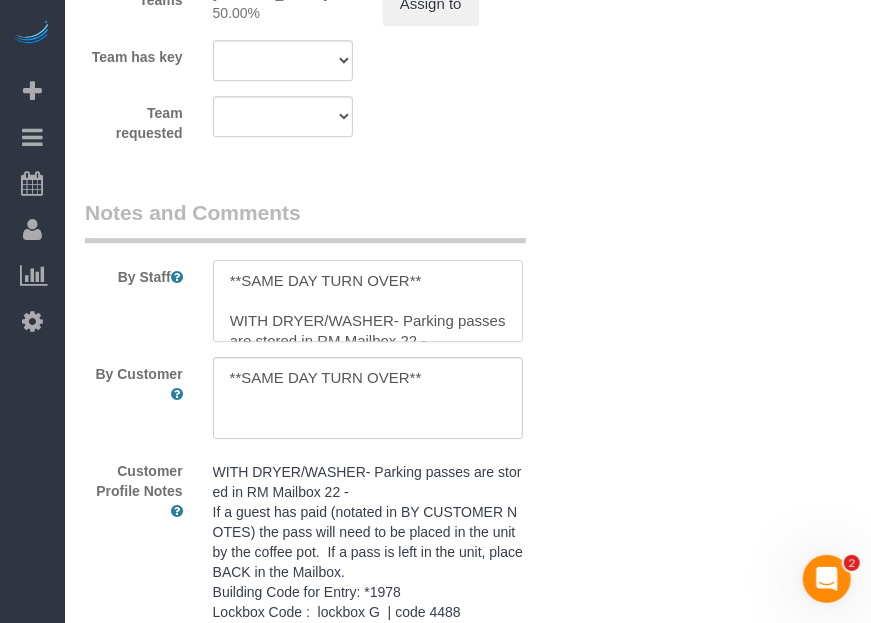 click at bounding box center [368, 301] 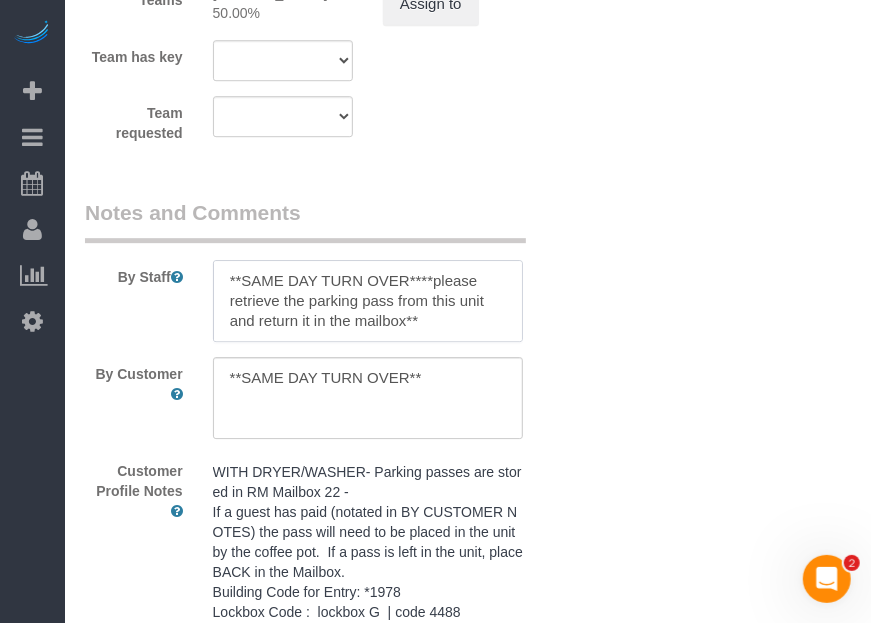 scroll, scrollTop: 8, scrollLeft: 0, axis: vertical 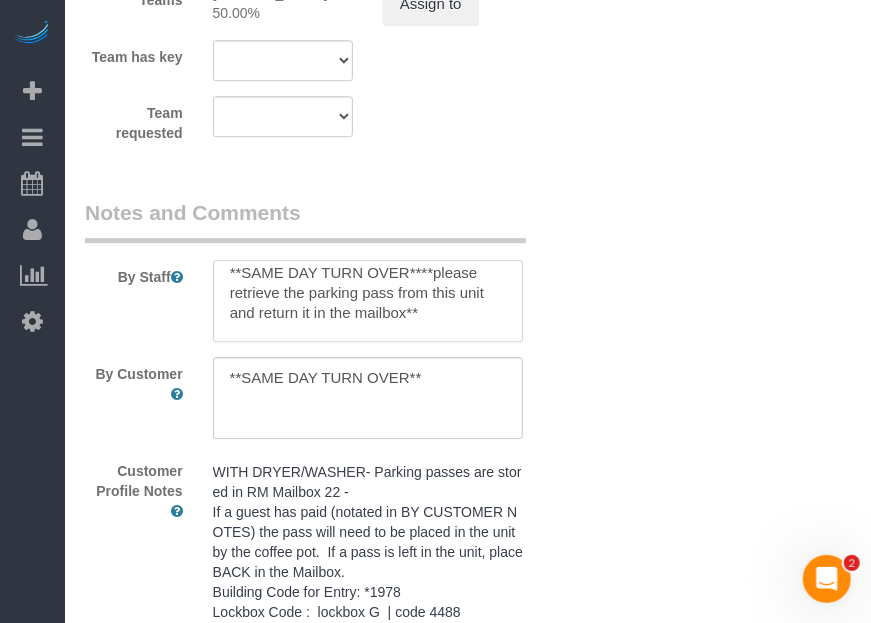 type on "**SAME DAY TURN OVER****please retrieve the parking pass from this unit and return it in the mailbox**
WITH DRYER/WASHER- Parking passes are stored in RM Mailbox 22 -
If a guest has paid (notated in BY CUSTOMER NOTES) the pass will need to be placed in the unit by the coffee pot.  If a pass is left in the unit, place BACK in the Mailbox.
Building Code for Entry: *1978
Lockbox Code :  lockbox G  | code 4488
Wifi ID: Tp-Link_7F58
Password: 49523058
Billing: 2 Bed 2 Bath $95
Flux Mailbox lockbox:  2124" 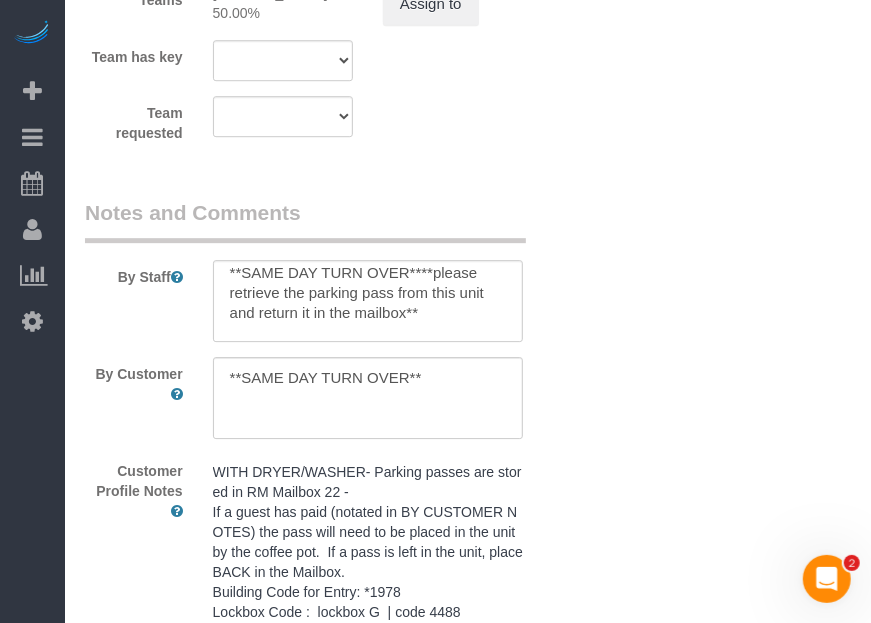 click on "Who
Email*
archway3@fake.com
Name *
Flux
114
Where
Address*
1400 Walnut St - Flux 114
Des Moines
AK
AL
AR
AZ
CA
CO
CT
DC
DE
FL
GA
HI
IA
ID
IL
IN
KS
KY
LA
MA
MD
ME
MI
MN
MO
MS
MT
NC
ND
NE" at bounding box center [468, -731] 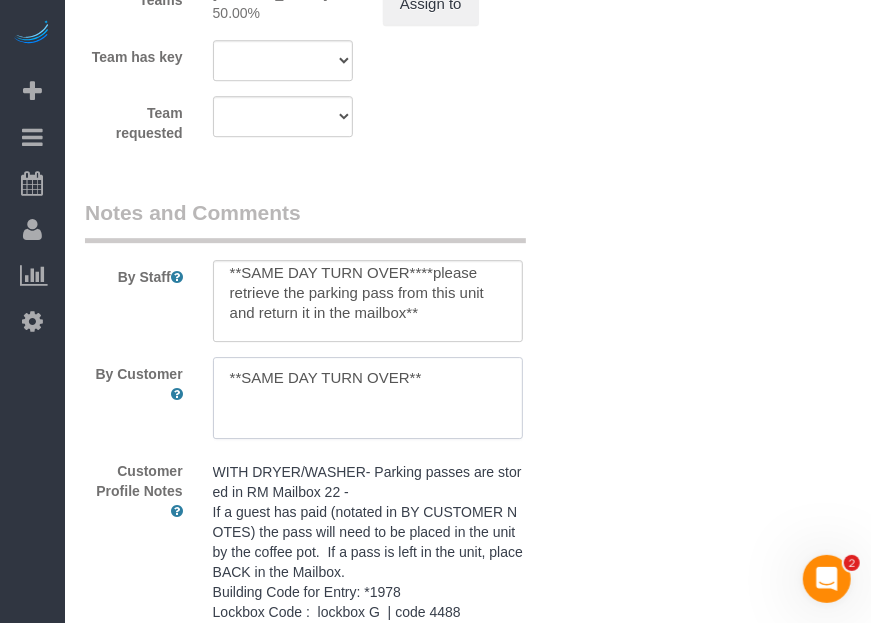 click at bounding box center (368, 398) 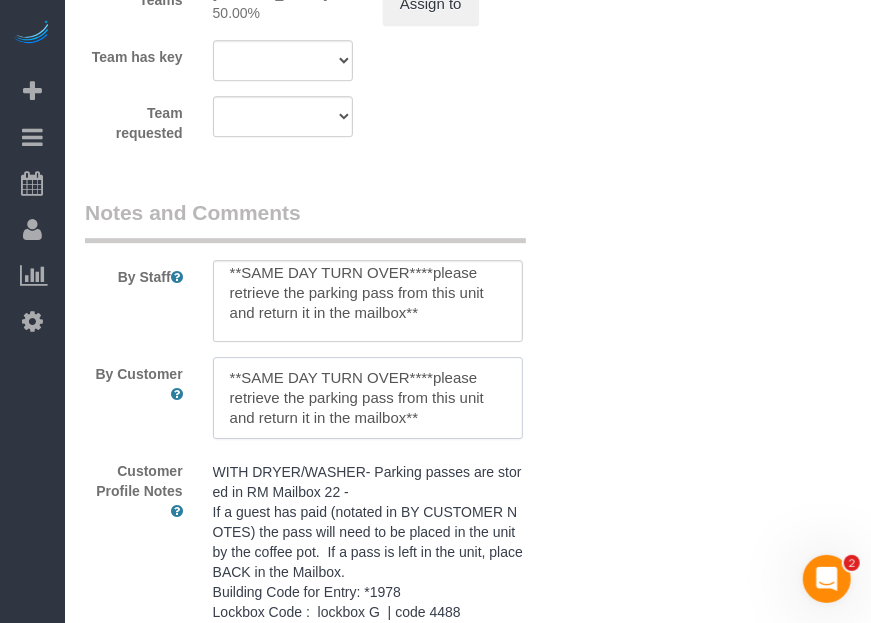 scroll, scrollTop: 8, scrollLeft: 0, axis: vertical 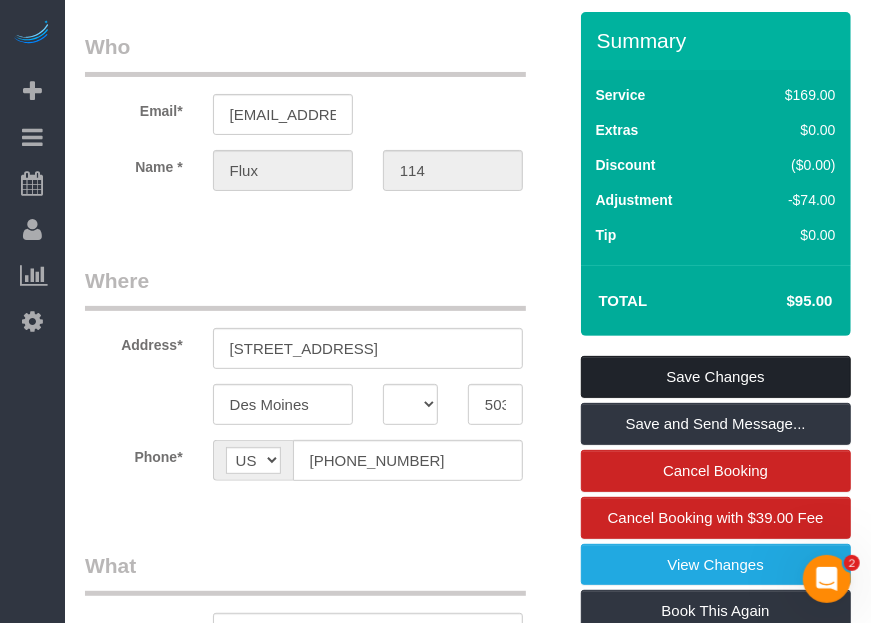 type on "**SAME DAY TURN OVER****please retrieve the parking pass from this unit and return it in the mailbox**" 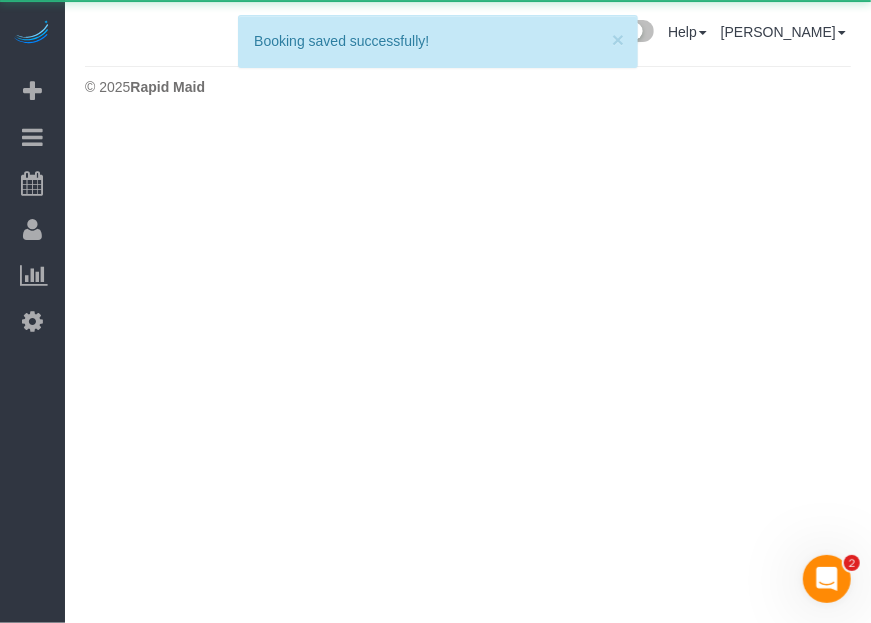 scroll, scrollTop: 0, scrollLeft: 0, axis: both 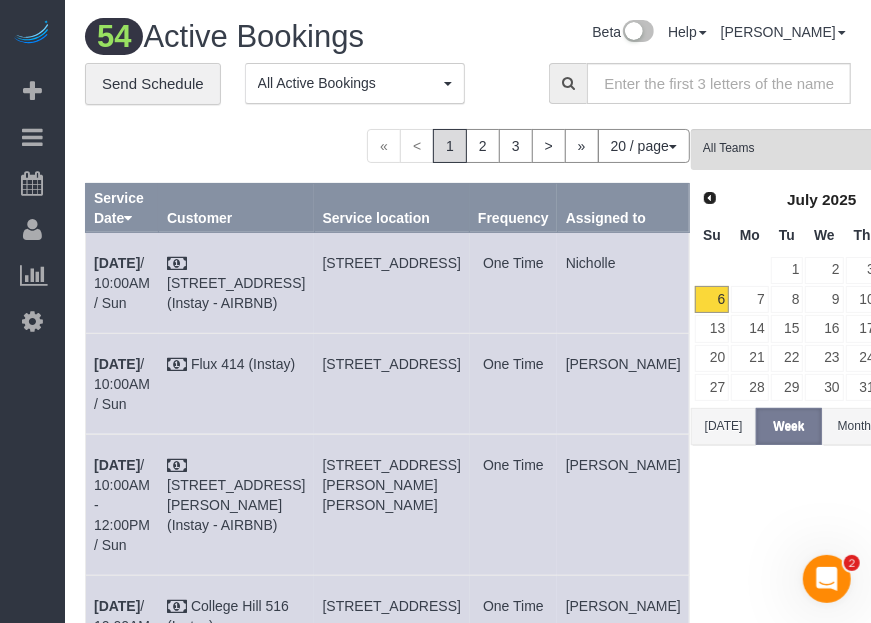 drag, startPoint x: 533, startPoint y: 45, endPoint x: 525, endPoint y: 31, distance: 16.124516 